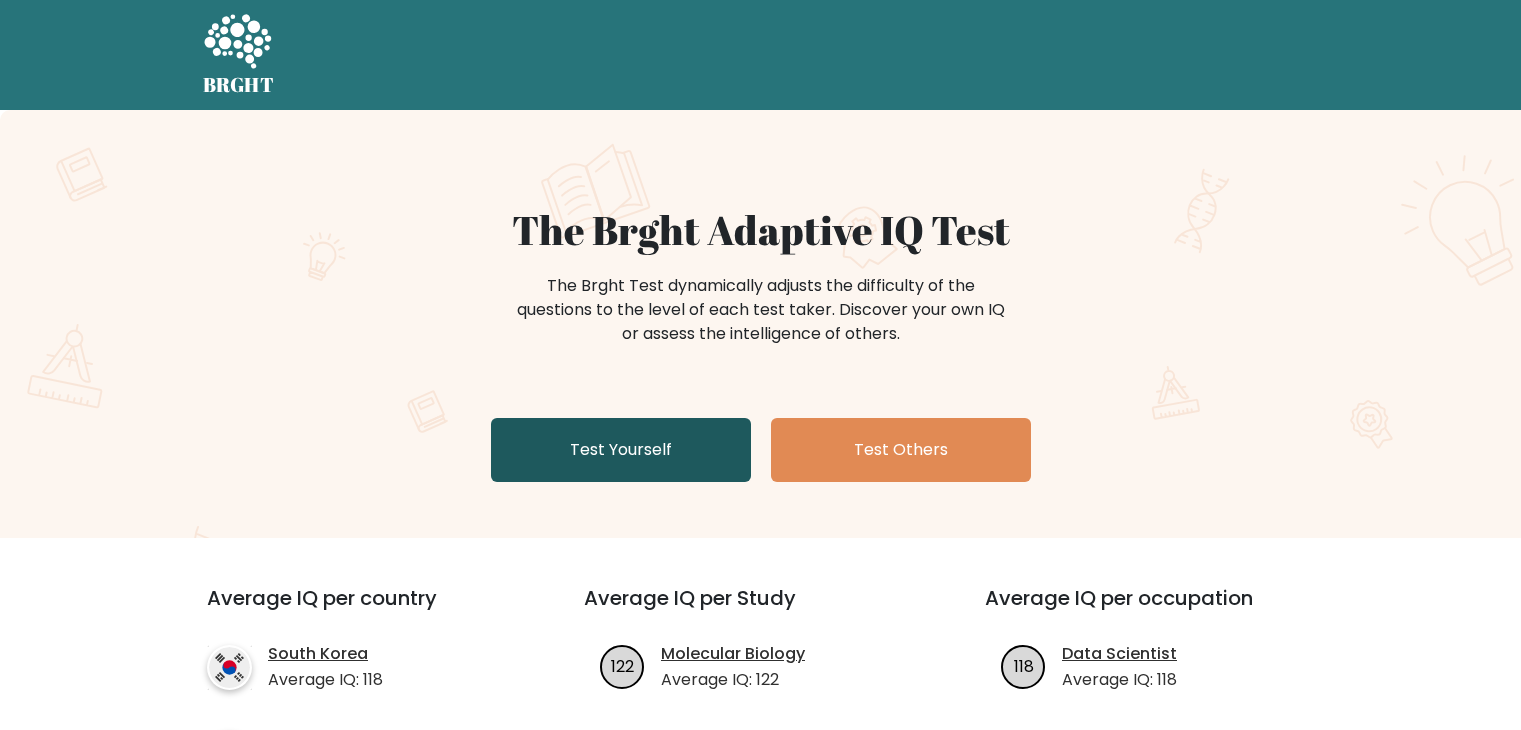 scroll, scrollTop: 0, scrollLeft: 0, axis: both 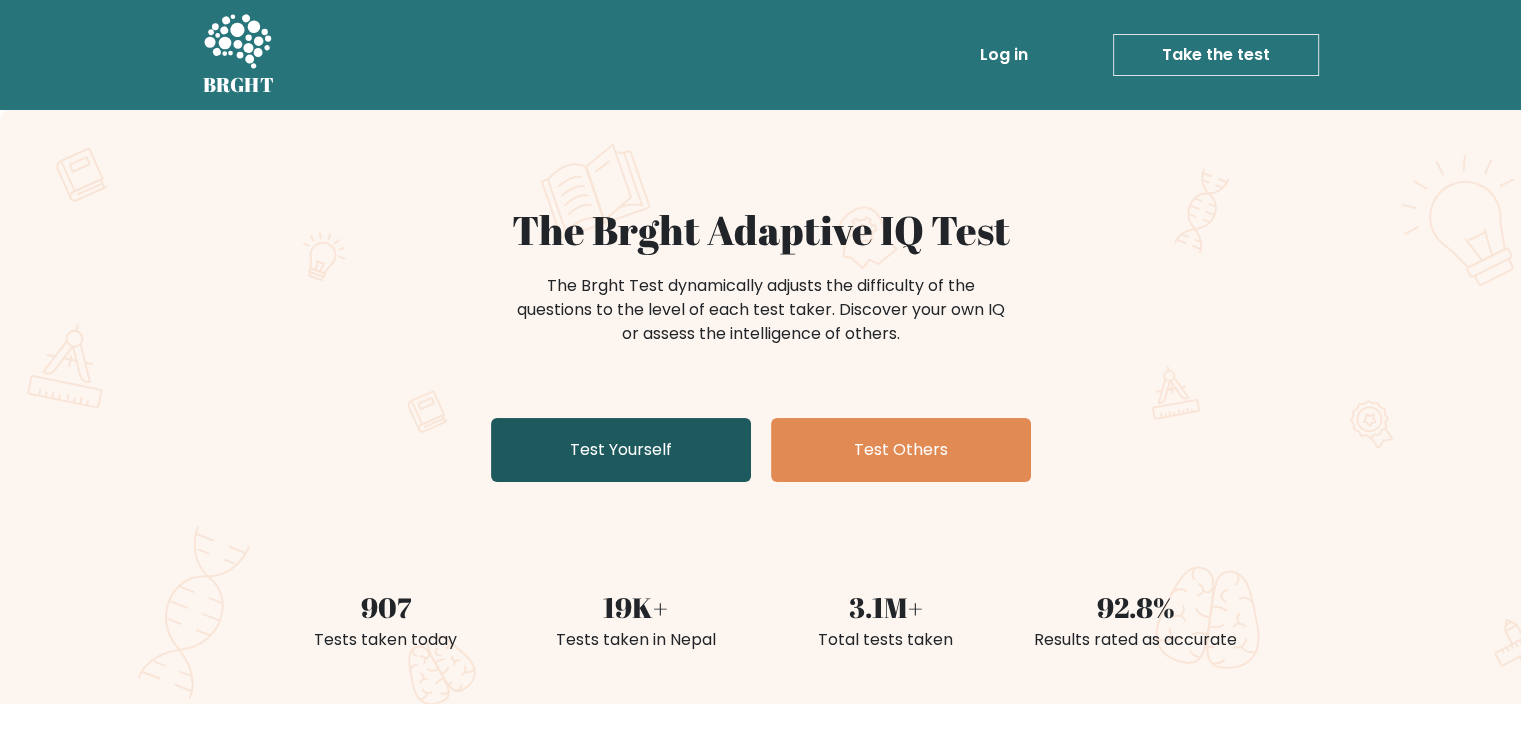 click on "Test Yourself" at bounding box center (621, 450) 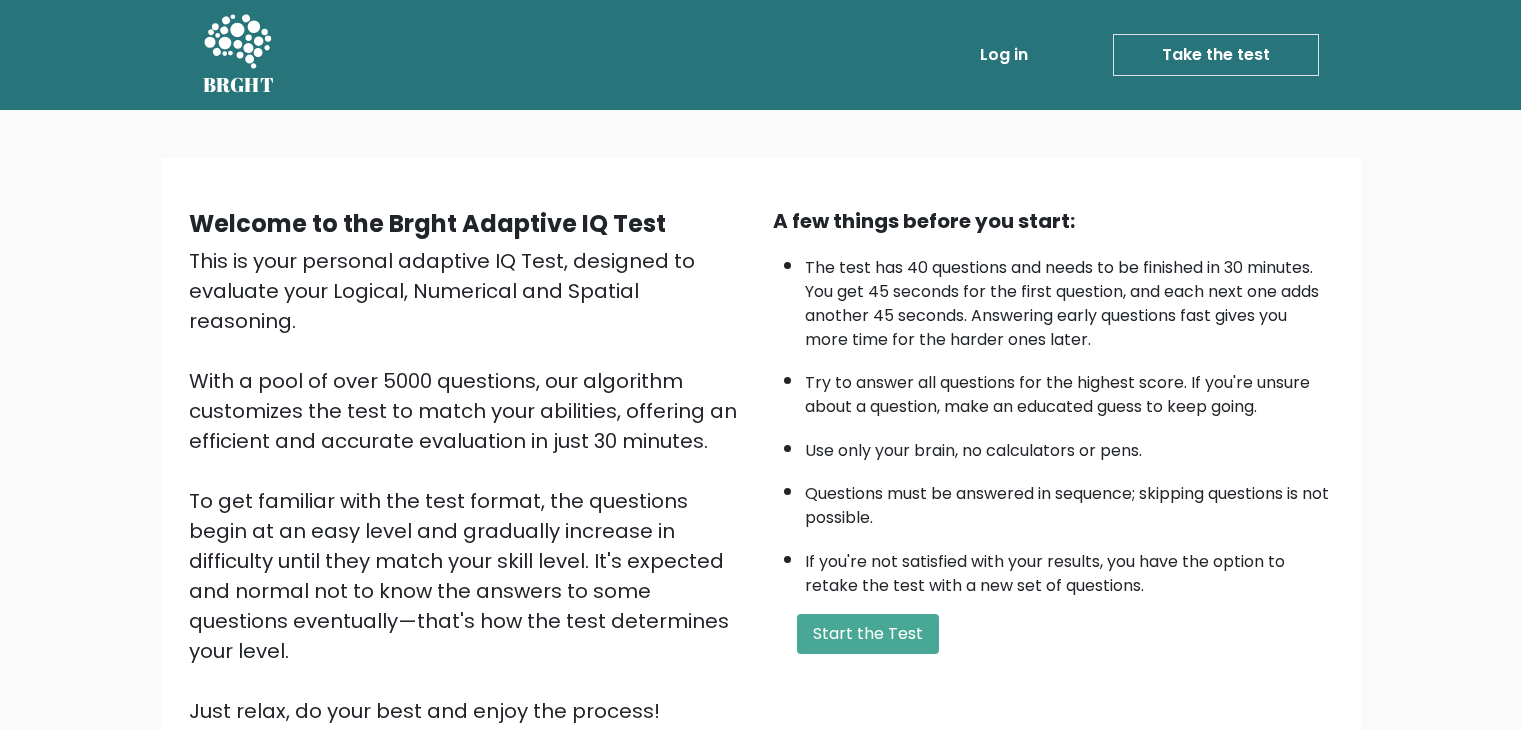scroll, scrollTop: 0, scrollLeft: 0, axis: both 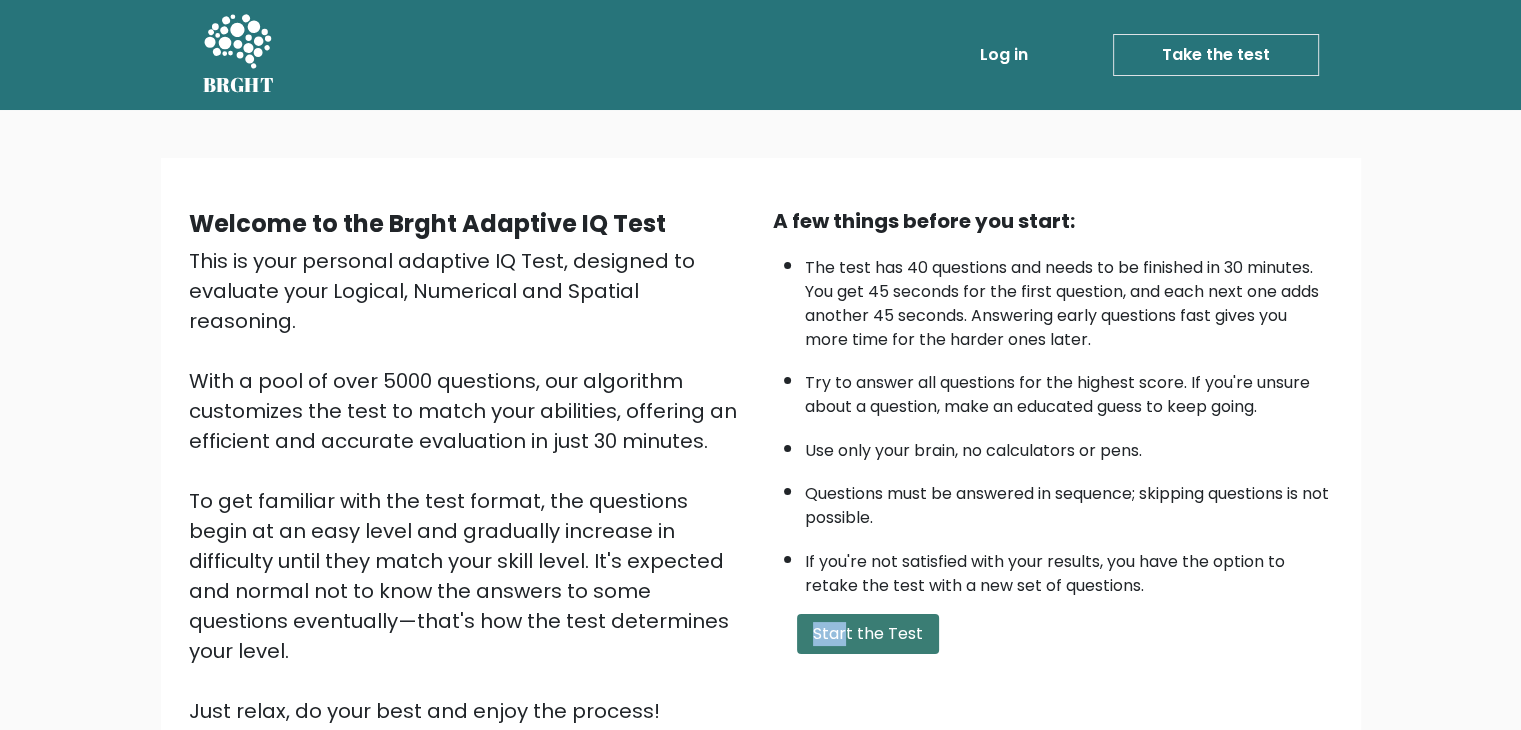drag, startPoint x: 844, startPoint y: 602, endPoint x: 844, endPoint y: 617, distance: 15 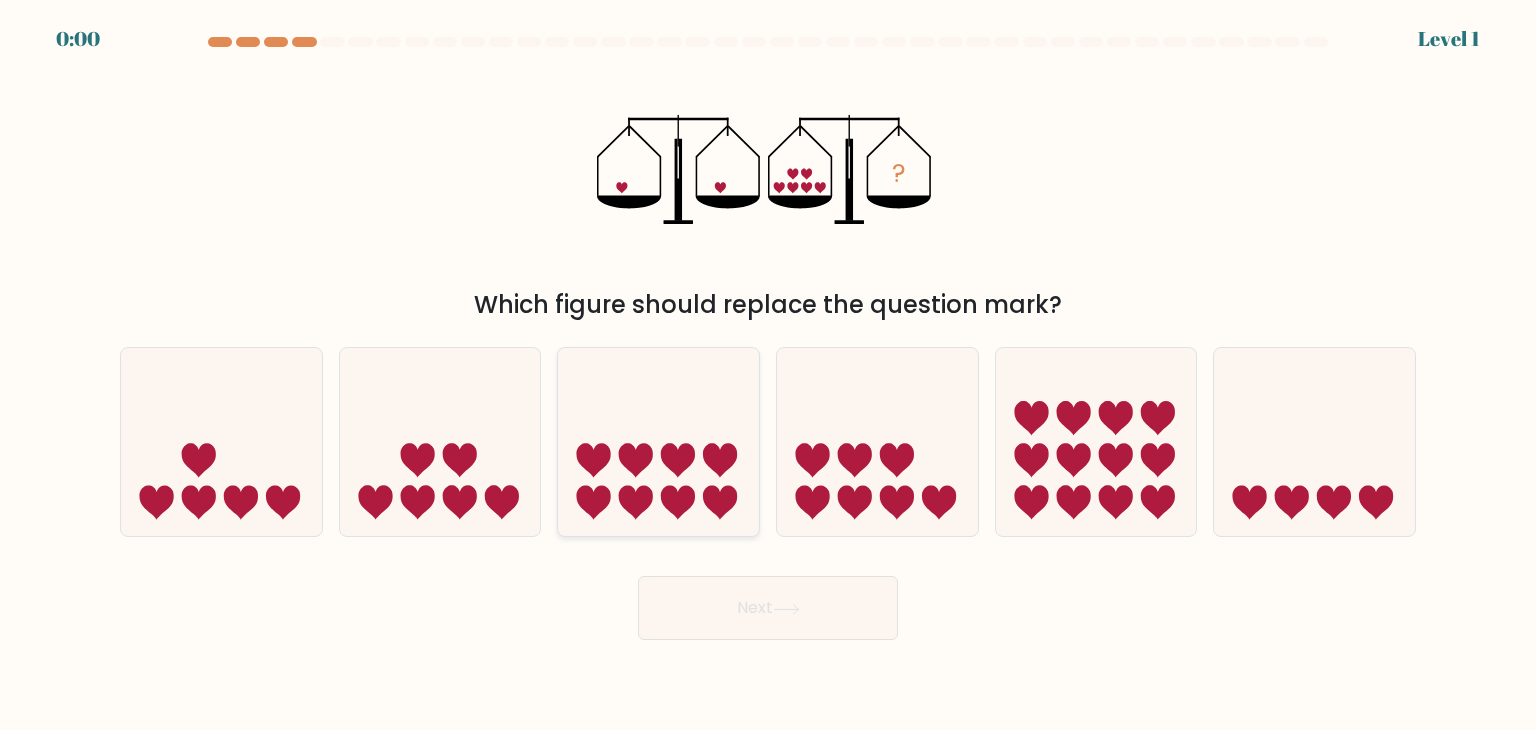 scroll, scrollTop: 0, scrollLeft: 0, axis: both 